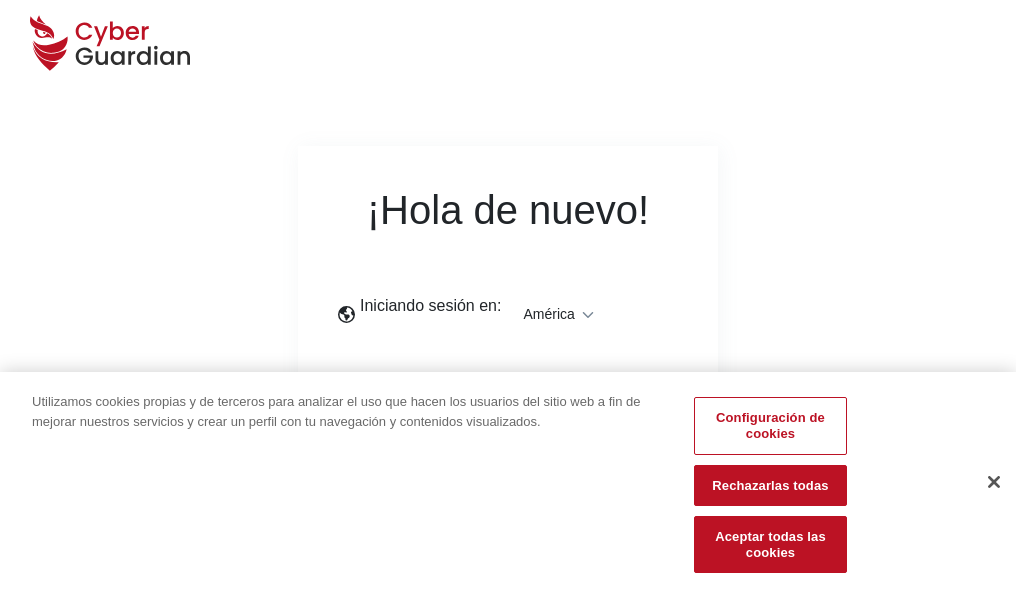 scroll, scrollTop: 0, scrollLeft: 0, axis: both 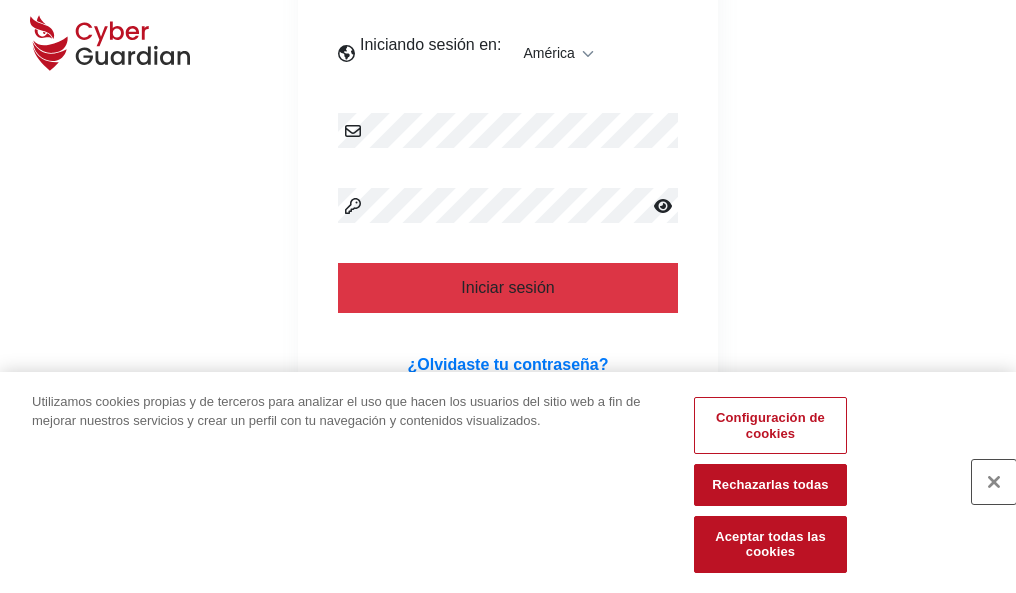 click at bounding box center [994, 482] 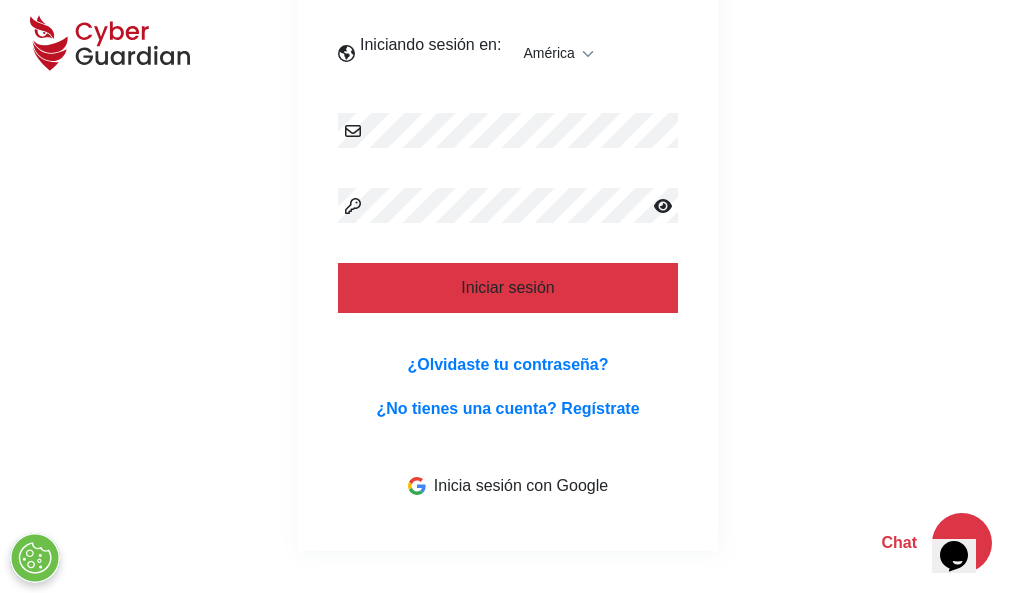 scroll, scrollTop: 454, scrollLeft: 0, axis: vertical 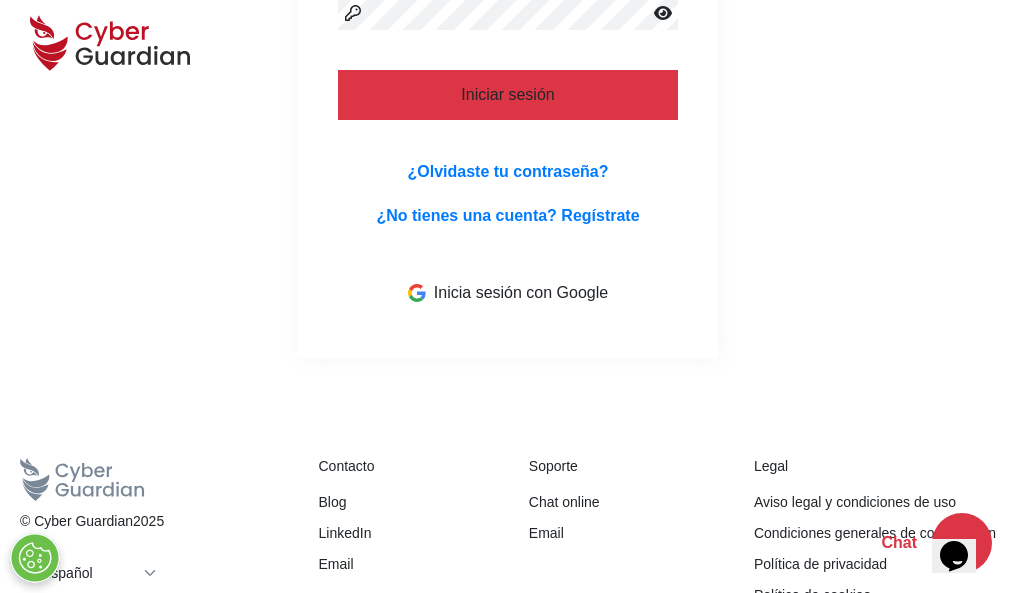 type 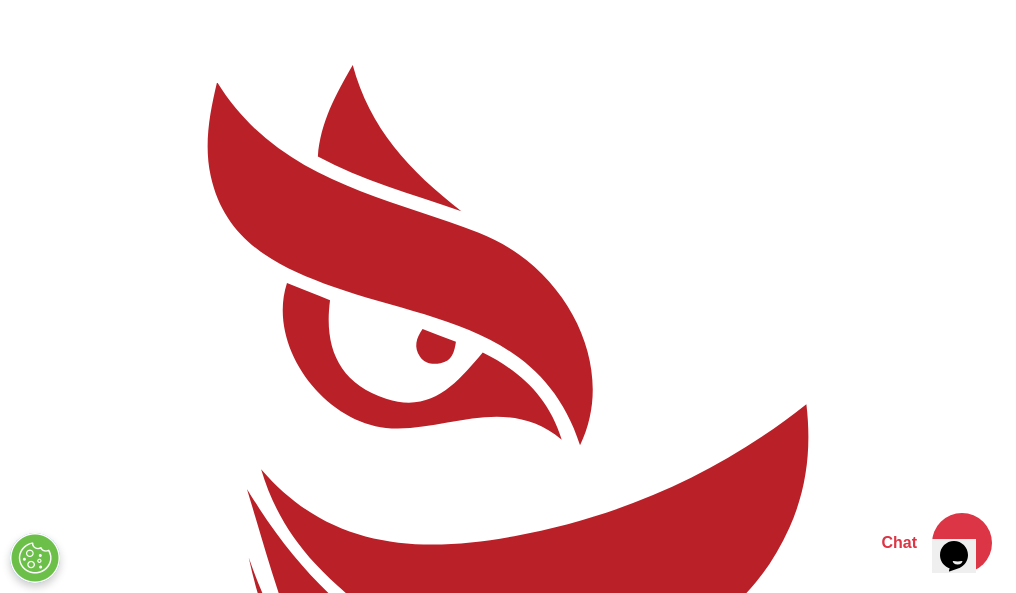 scroll, scrollTop: 0, scrollLeft: 0, axis: both 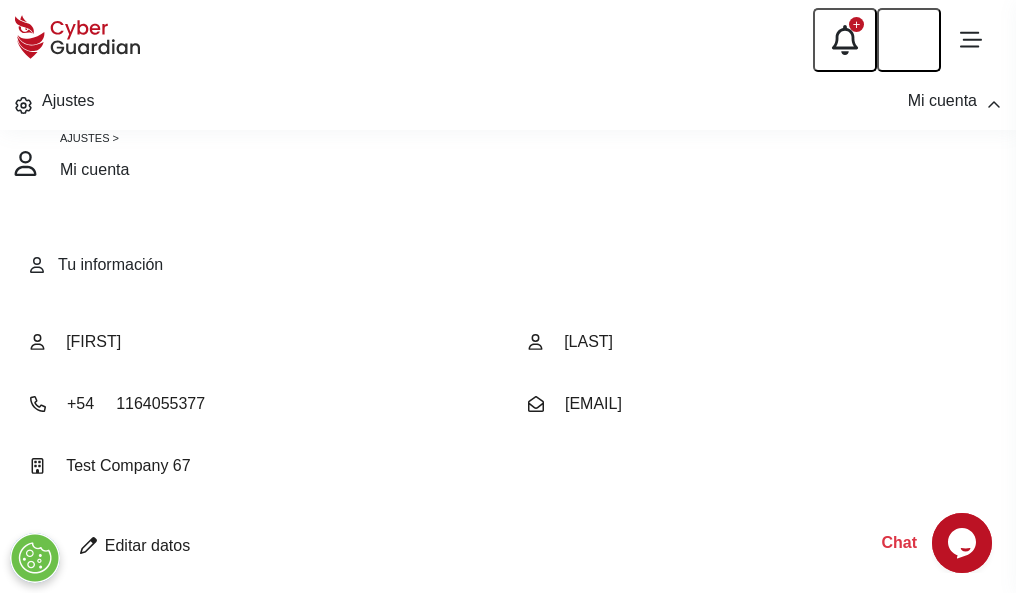 click at bounding box center [88, 545] 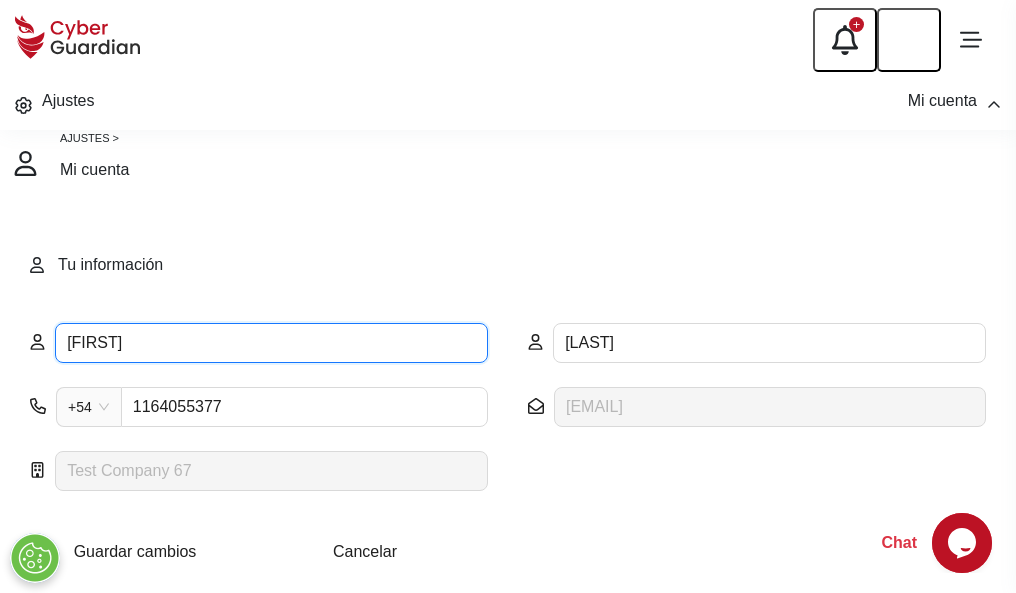 click on "ILEANA" at bounding box center (271, 343) 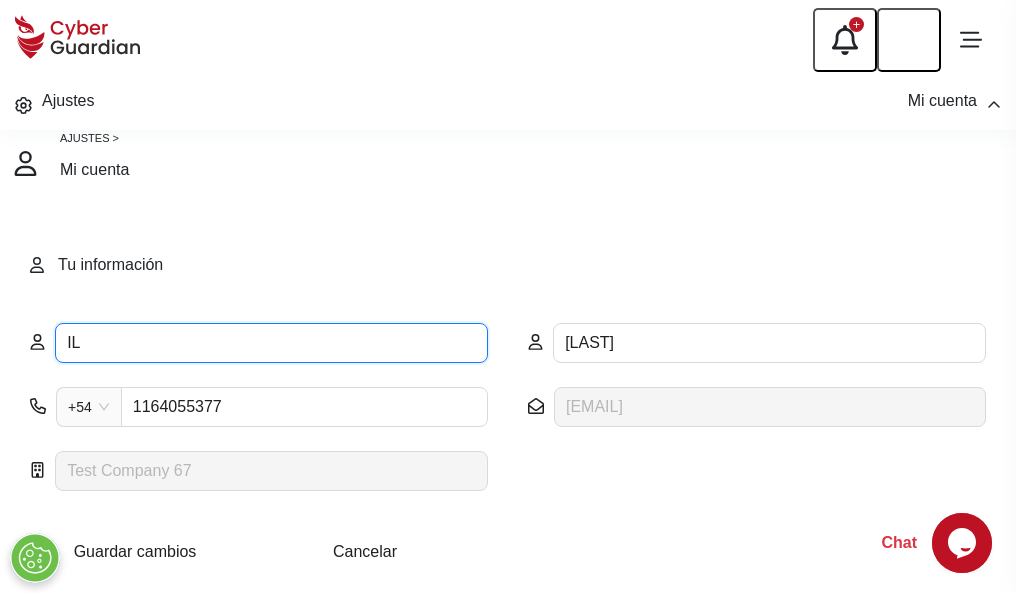 type on "I" 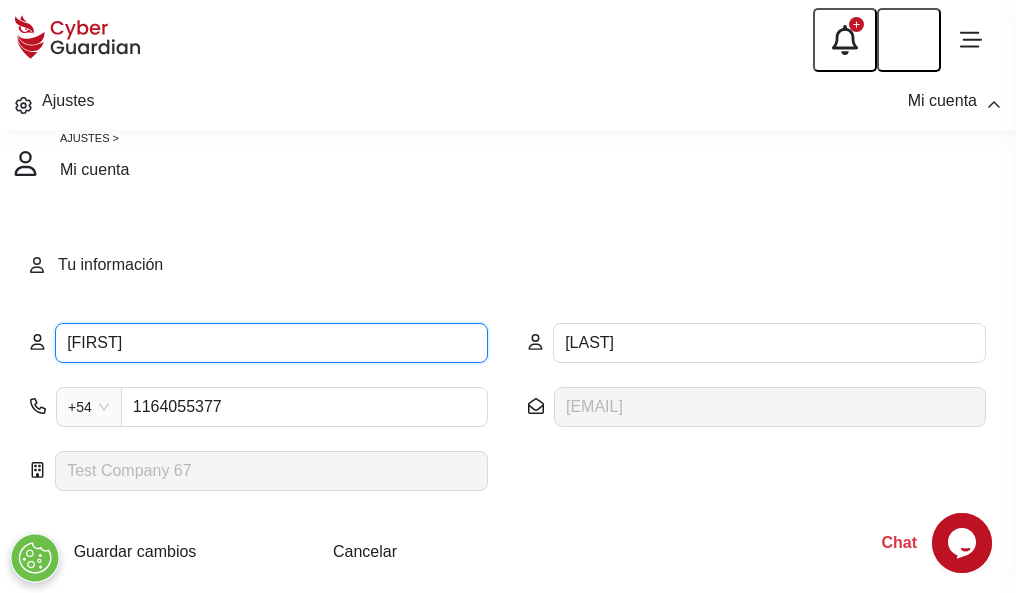 type on "Carina" 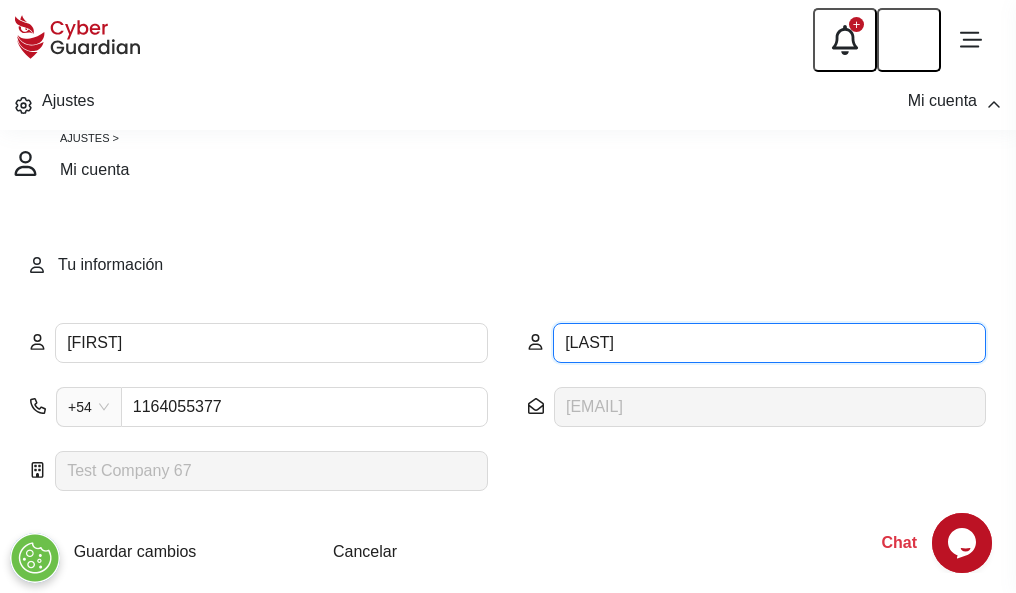 click on "CORREA" at bounding box center [769, 343] 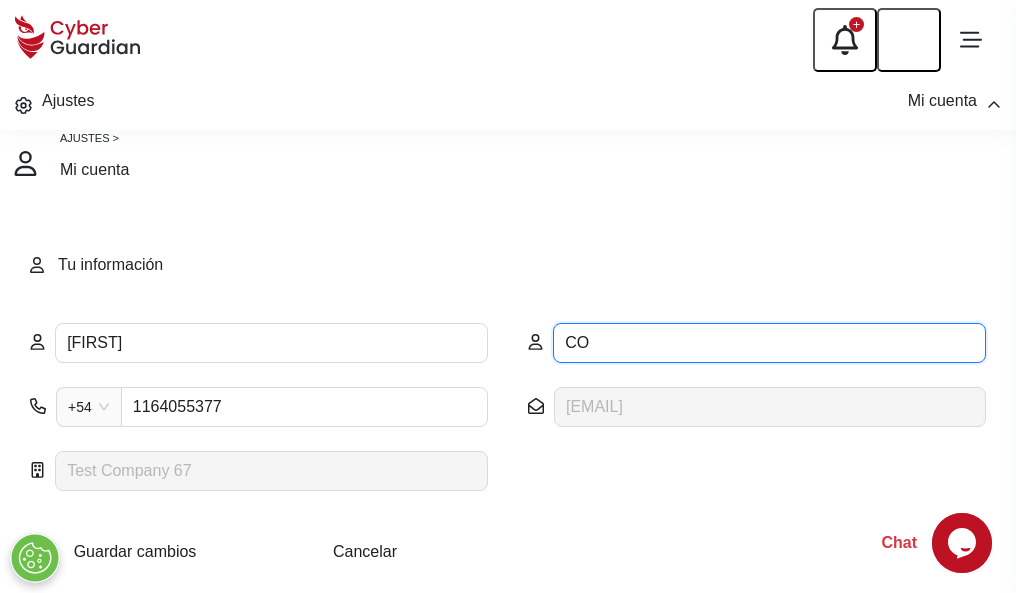 type on "C" 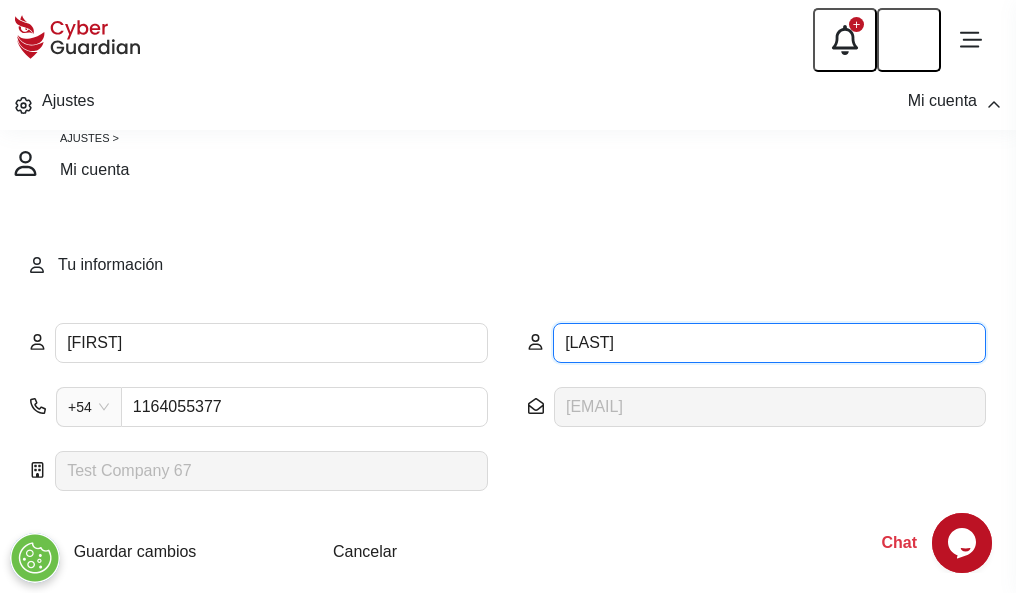 type on "Castejón" 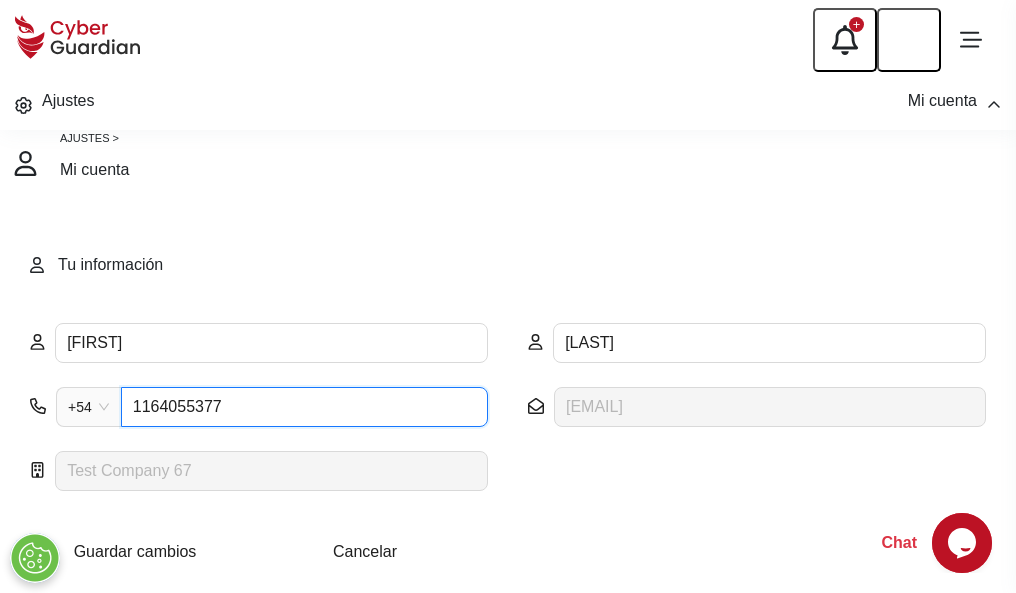 click on "1164055377" at bounding box center [304, 407] 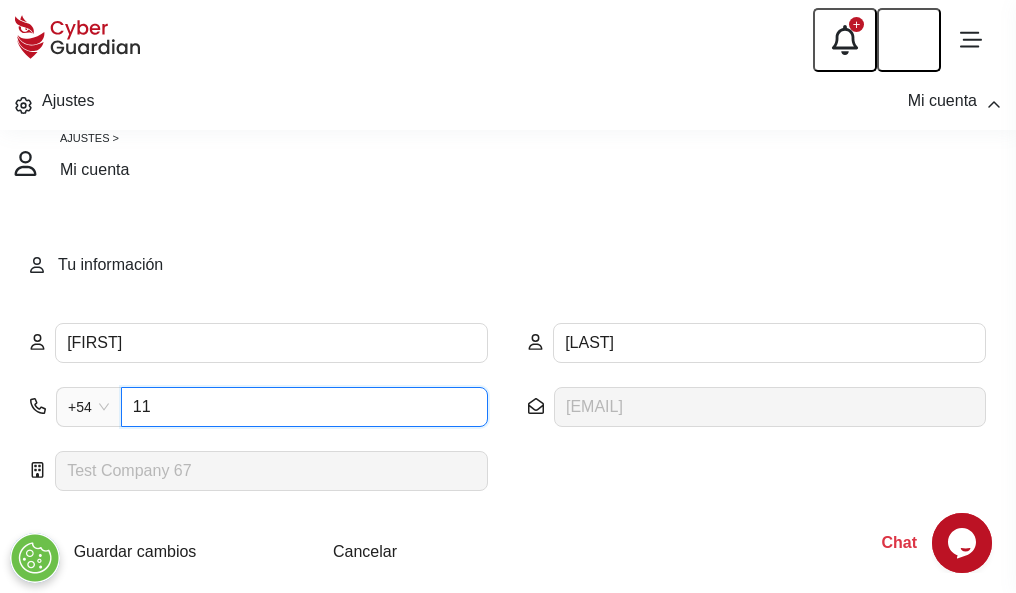 type on "1" 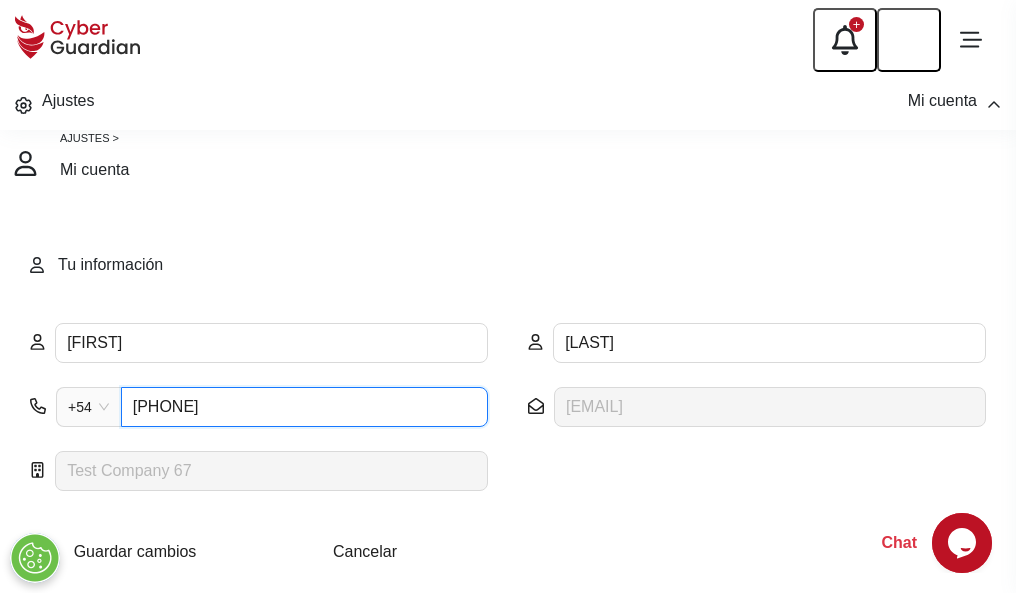 type on "4941584396" 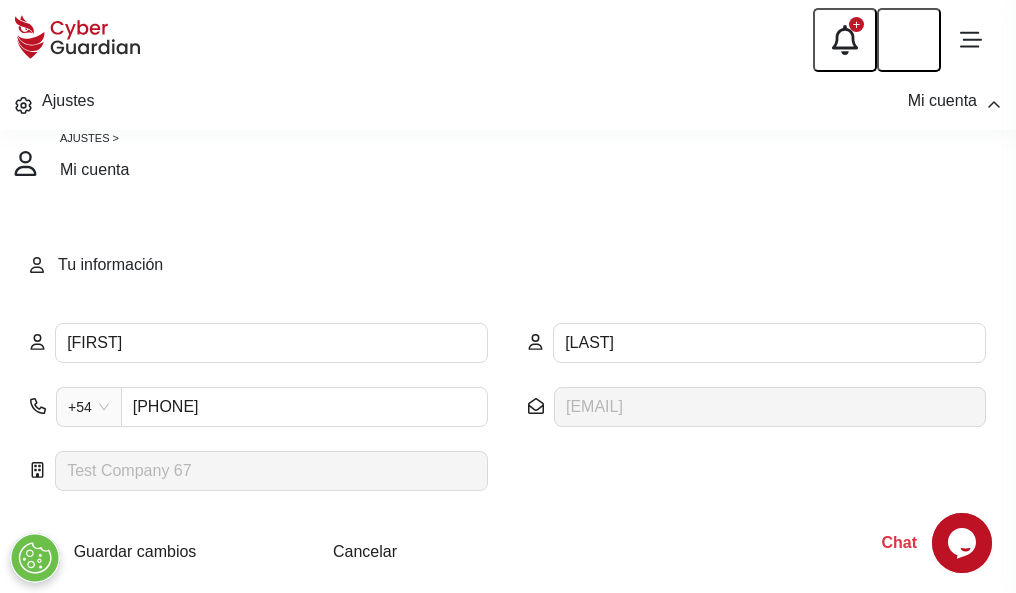 click on "Cancelar" at bounding box center (365, 551) 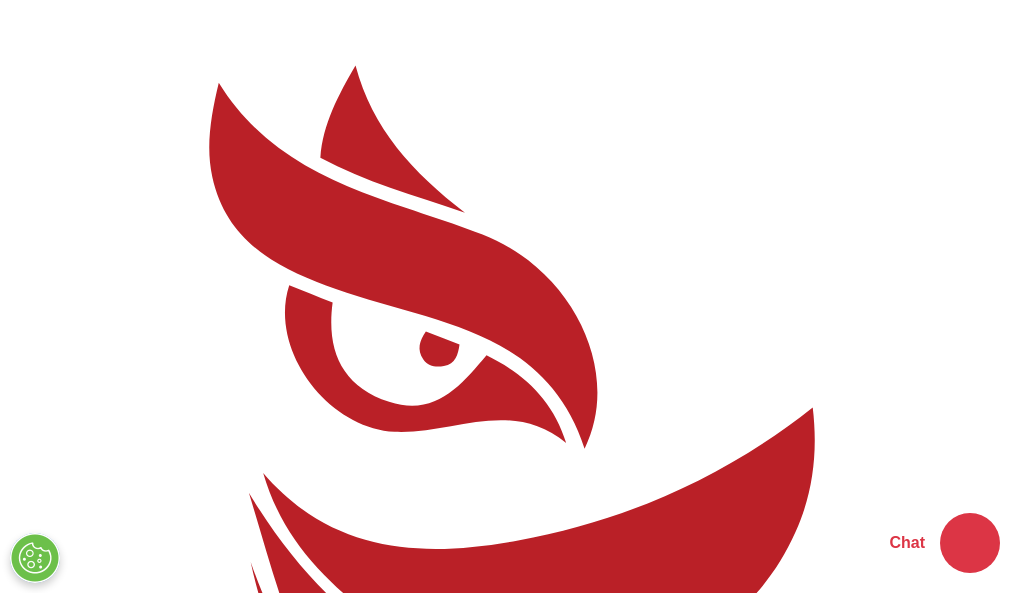 scroll, scrollTop: 0, scrollLeft: 0, axis: both 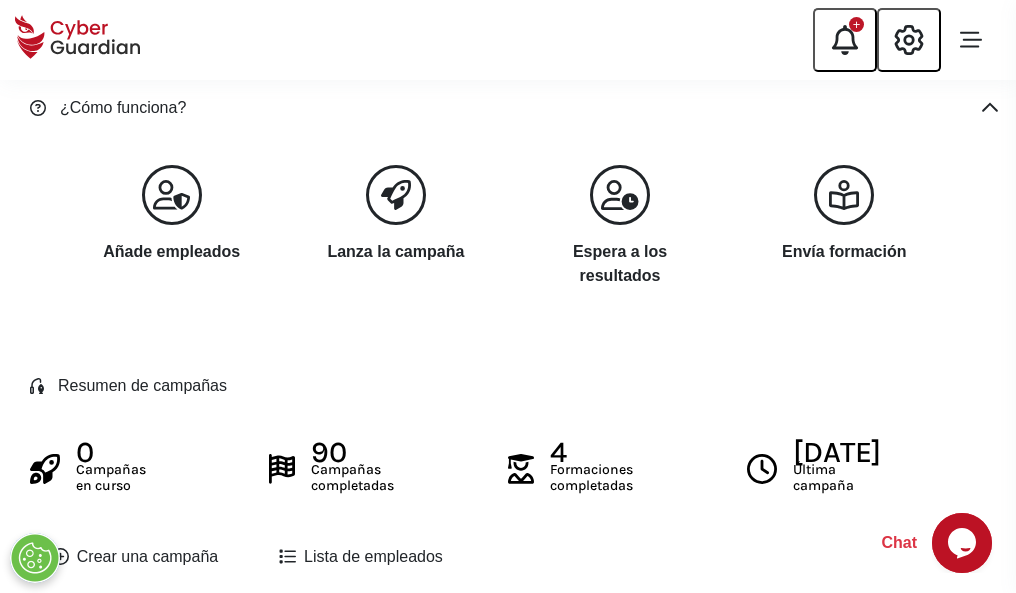 click on "Crear una campaña" at bounding box center [135, 557] 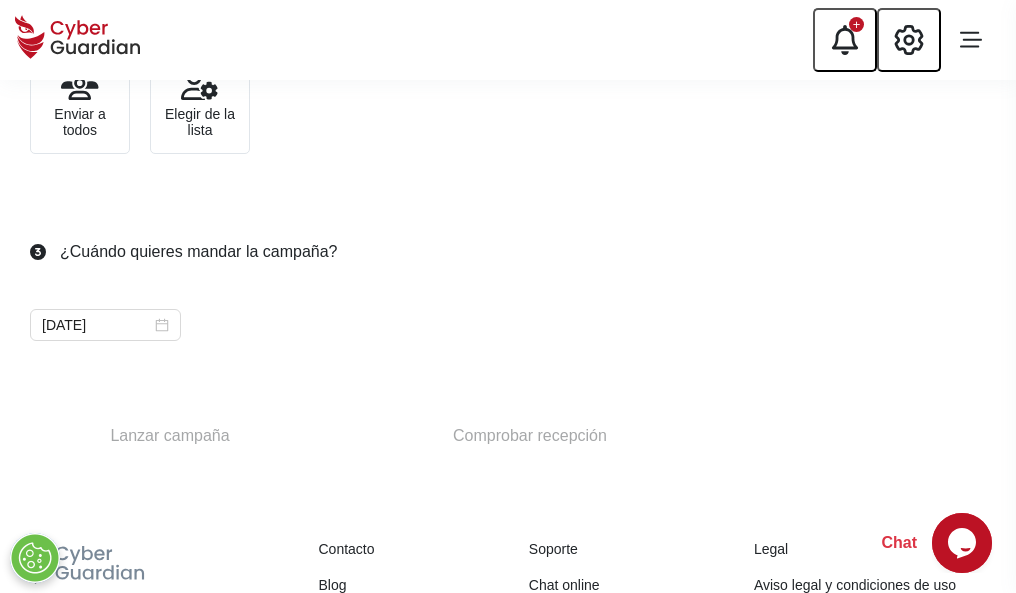 scroll, scrollTop: 732, scrollLeft: 0, axis: vertical 